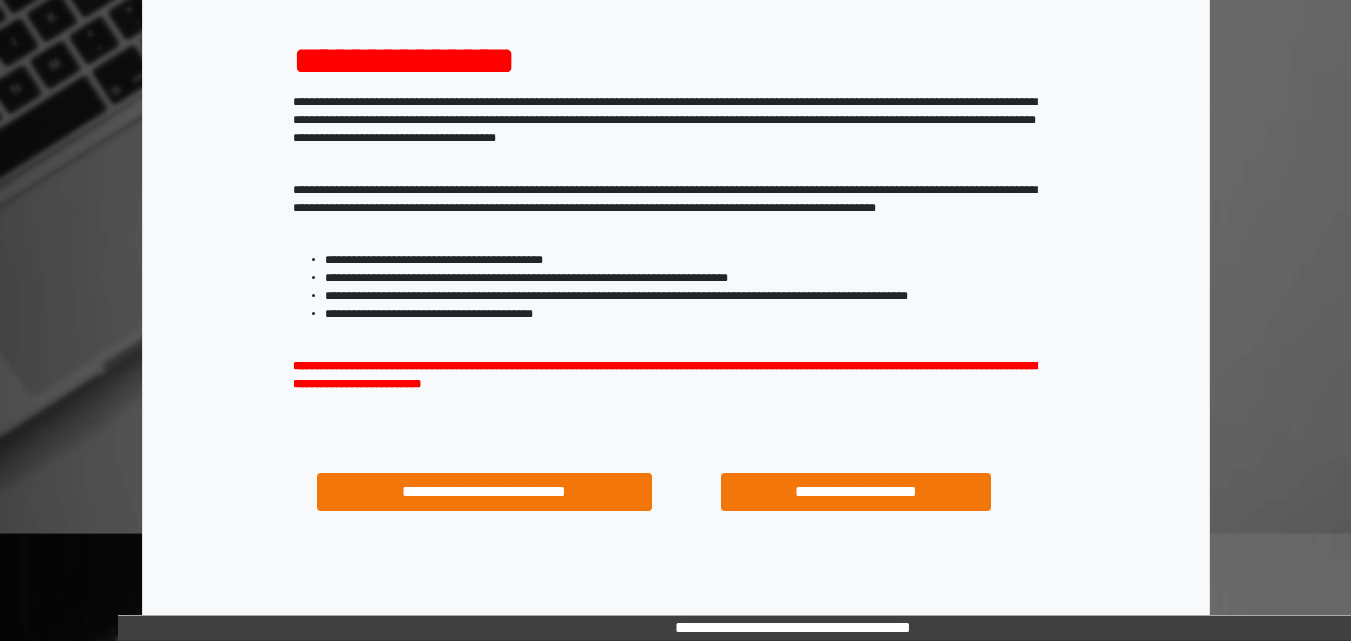 scroll, scrollTop: 287, scrollLeft: 0, axis: vertical 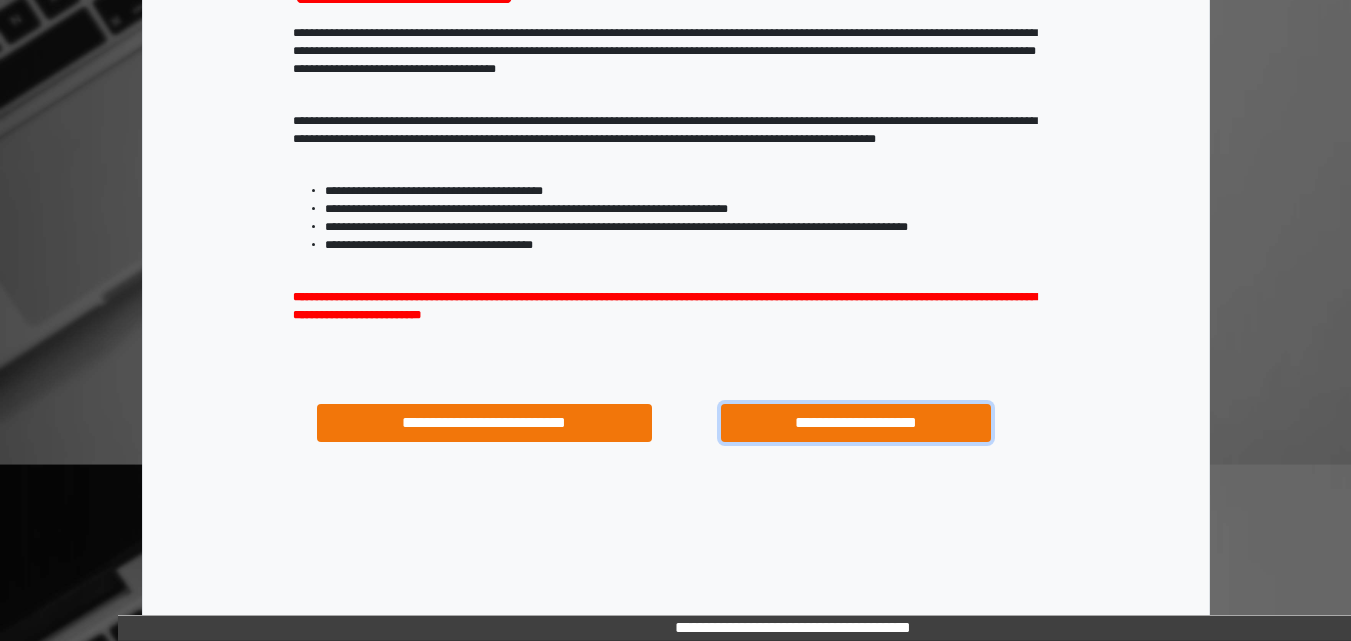 click on "**********" at bounding box center [855, 423] 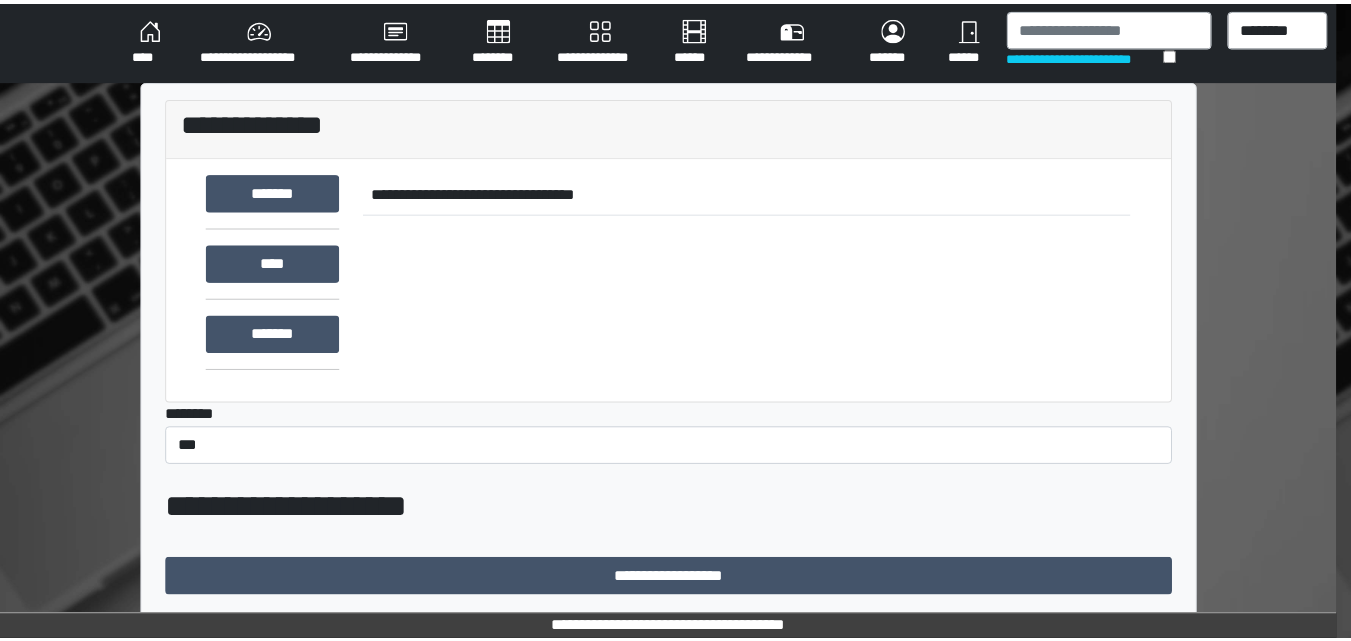 scroll, scrollTop: 0, scrollLeft: 0, axis: both 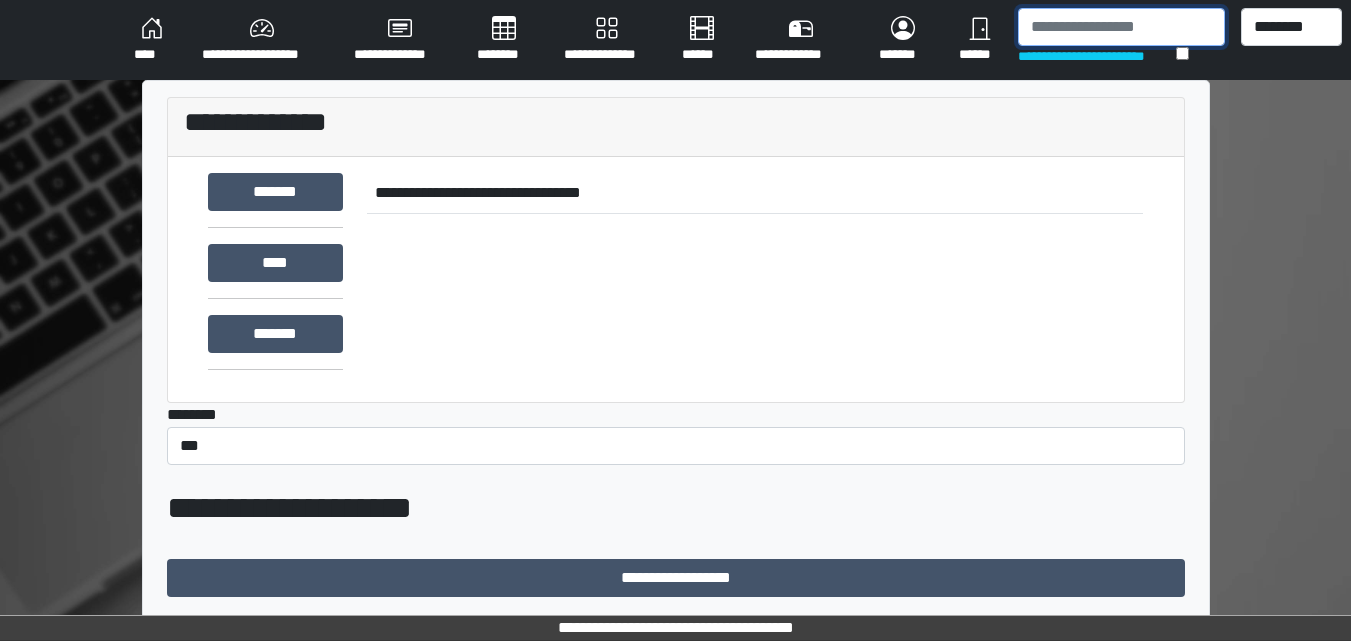 click at bounding box center [1121, 27] 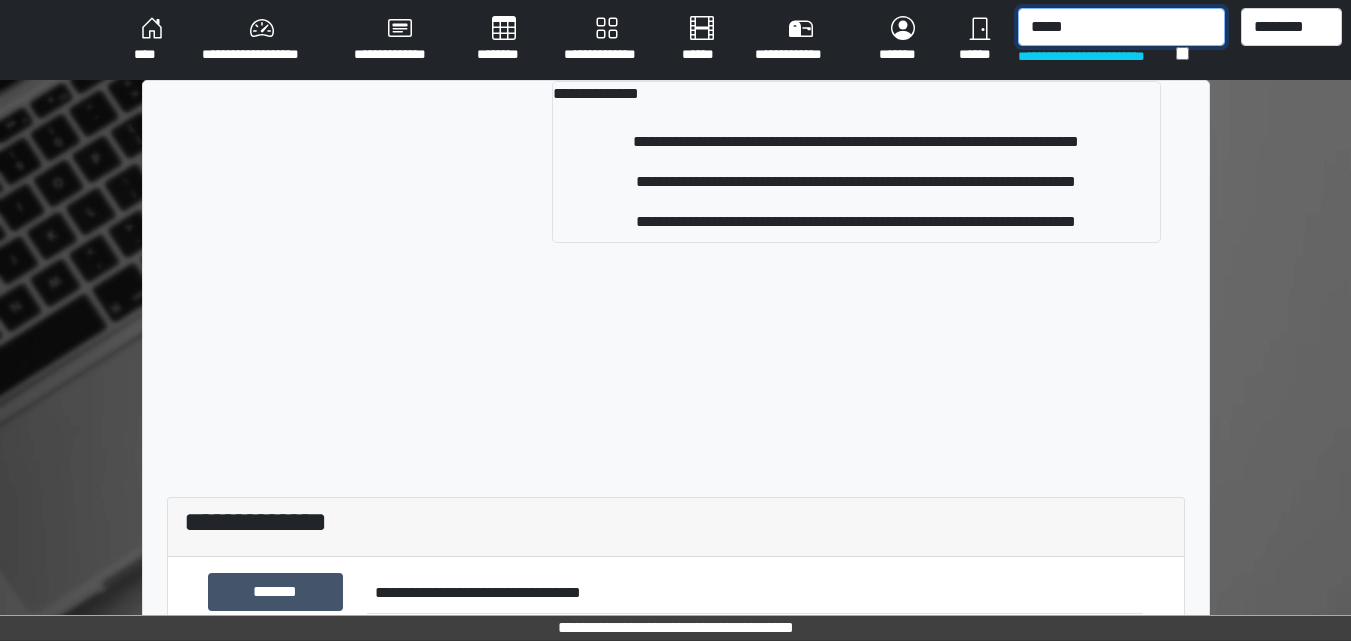type on "*****" 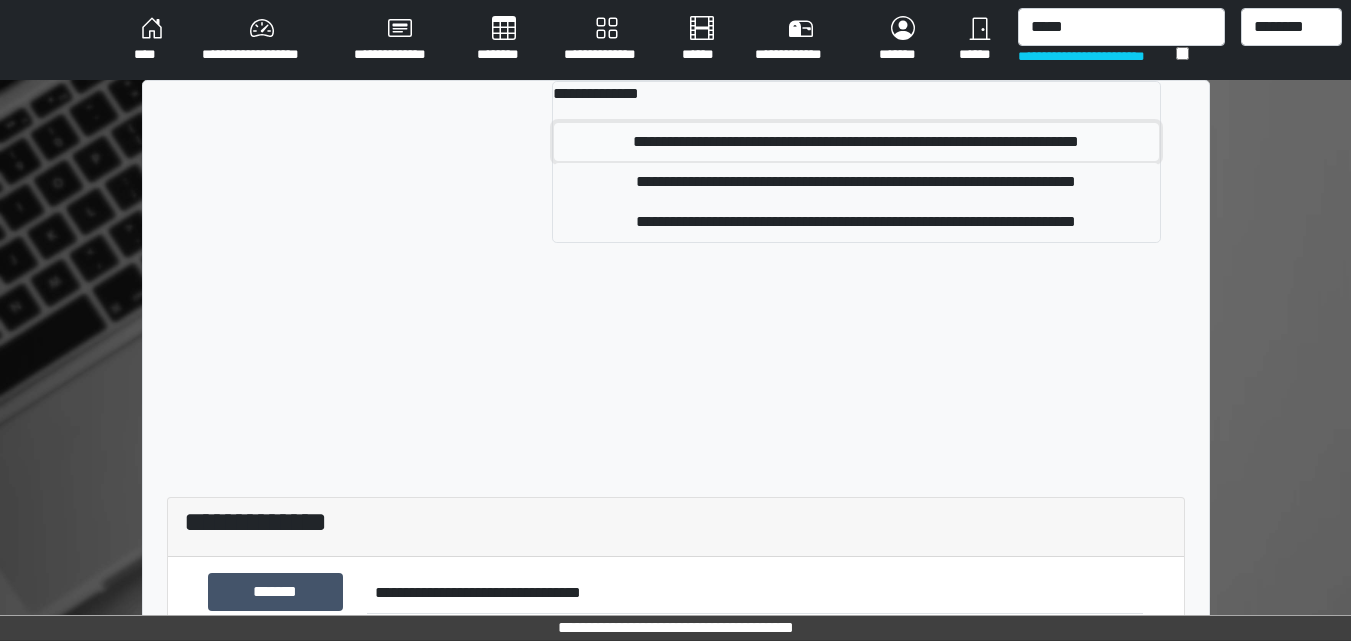 click on "**********" at bounding box center (856, 142) 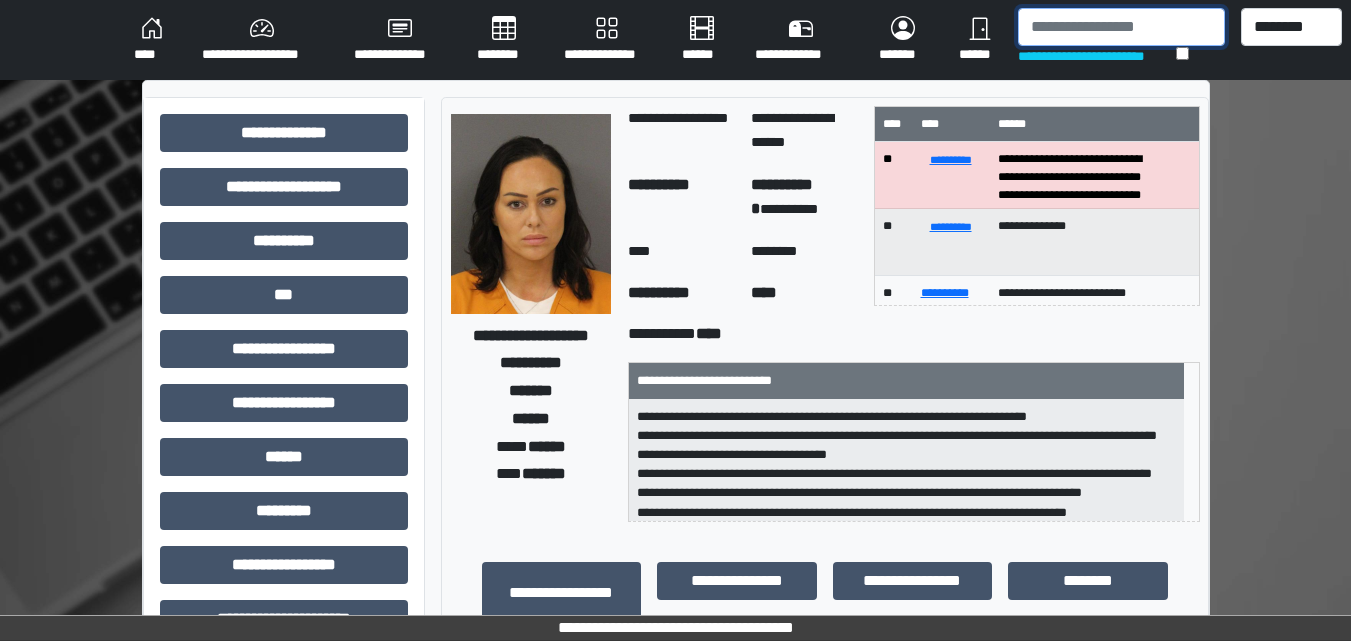 drag, startPoint x: 895, startPoint y: 148, endPoint x: 1097, endPoint y: 21, distance: 238.60637 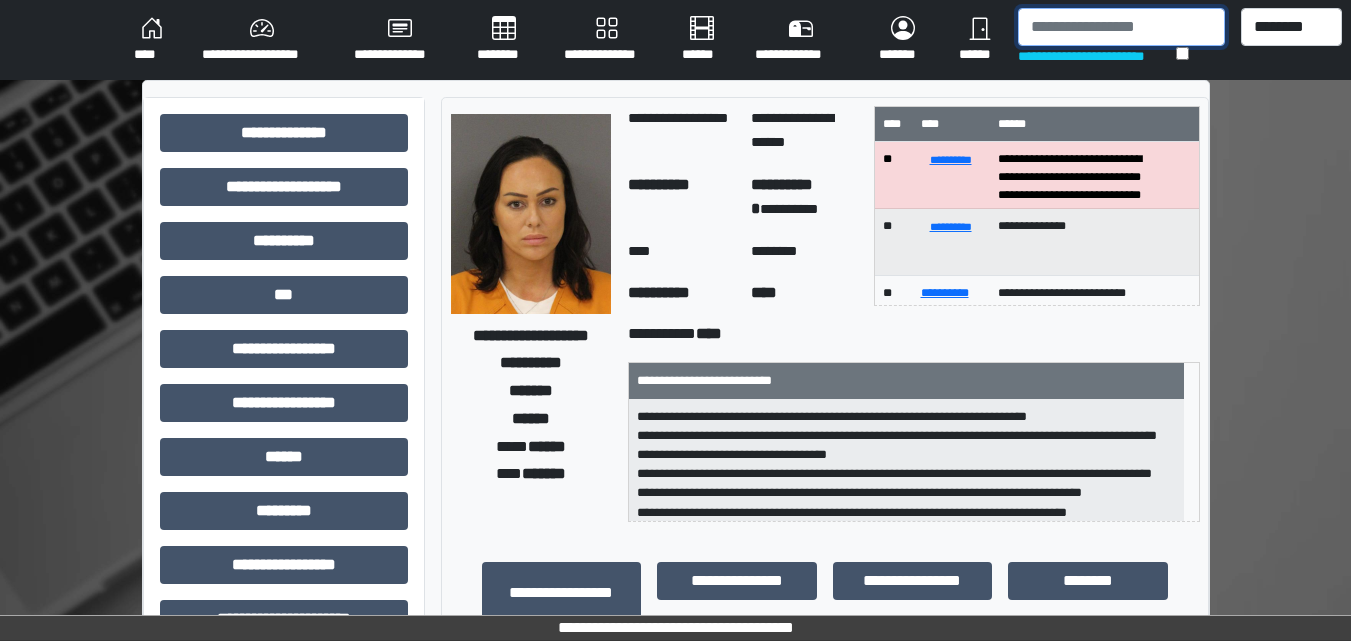 click at bounding box center (1121, 27) 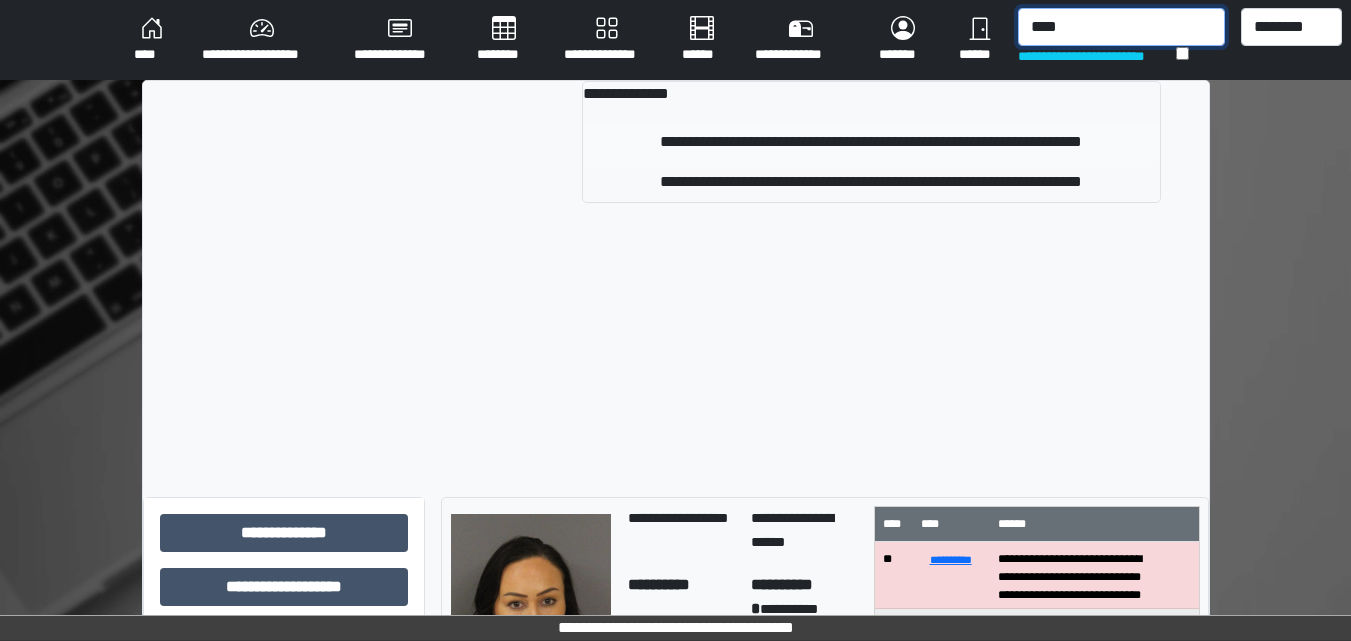 type on "****" 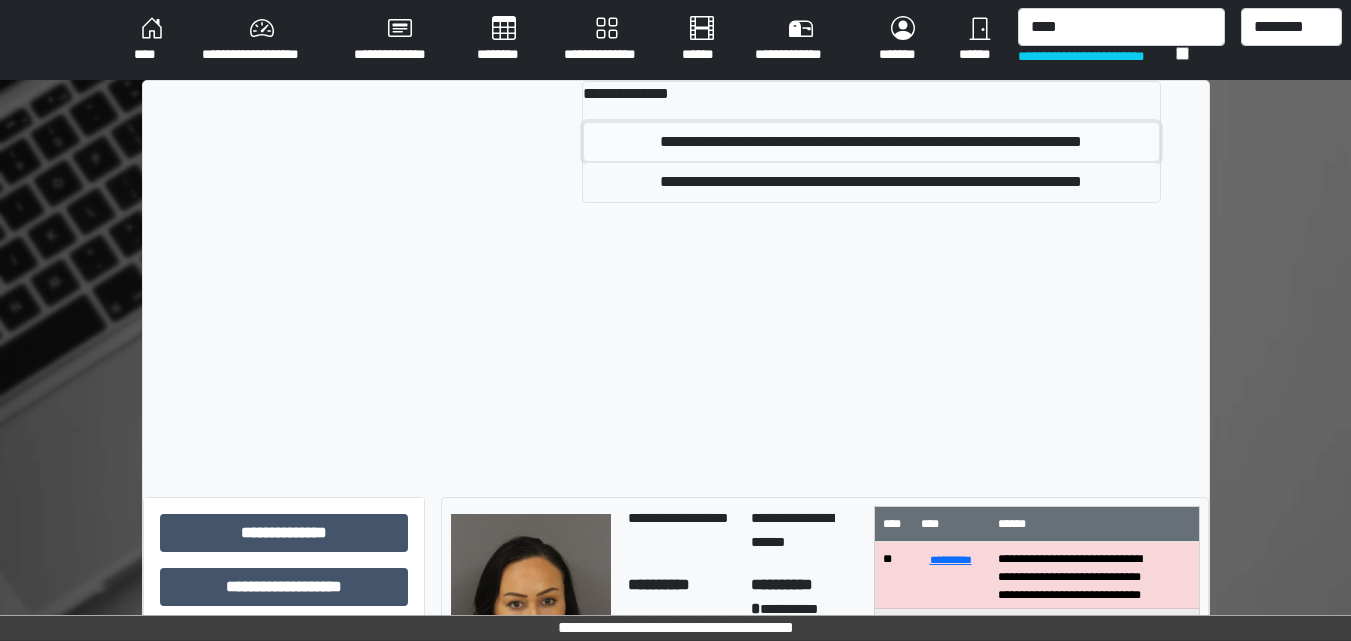 click on "**********" at bounding box center (871, 142) 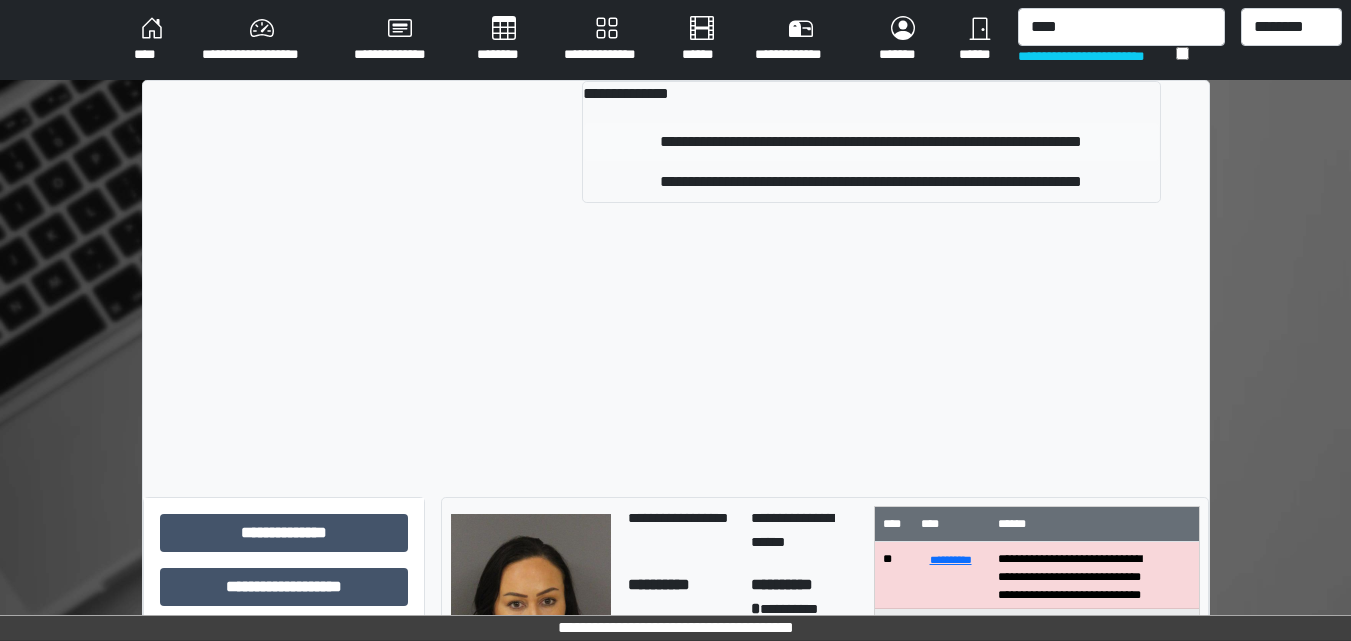 type 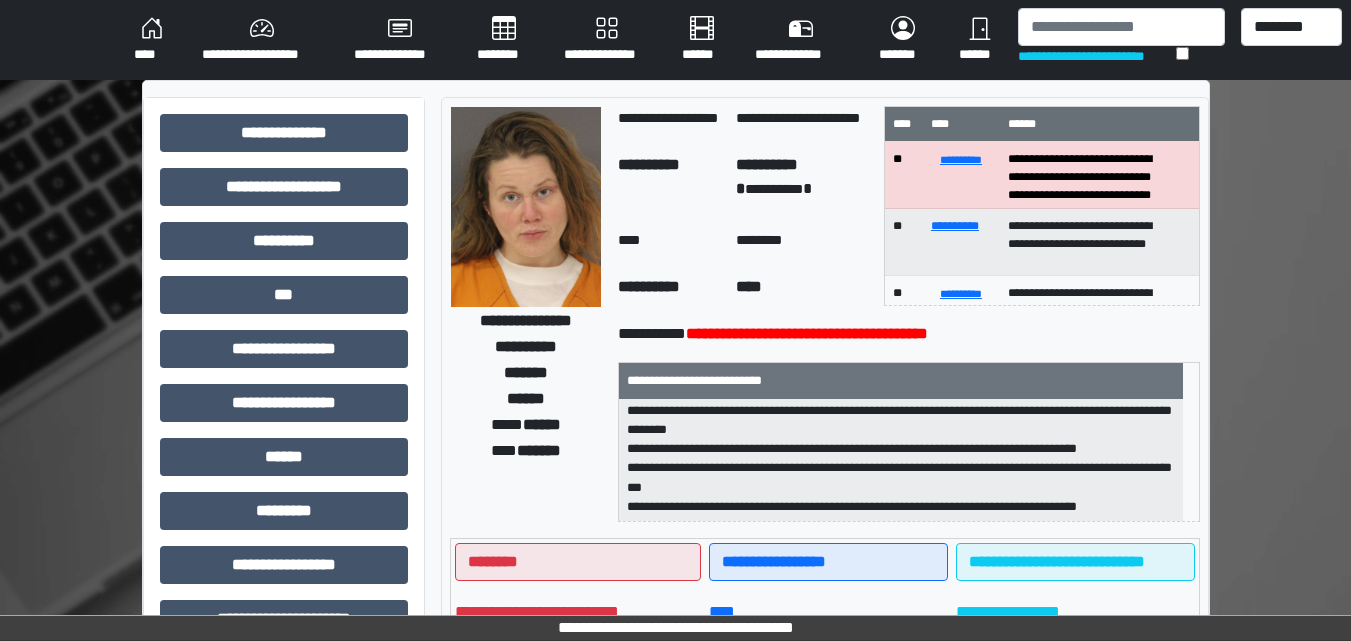 scroll, scrollTop: 0, scrollLeft: 0, axis: both 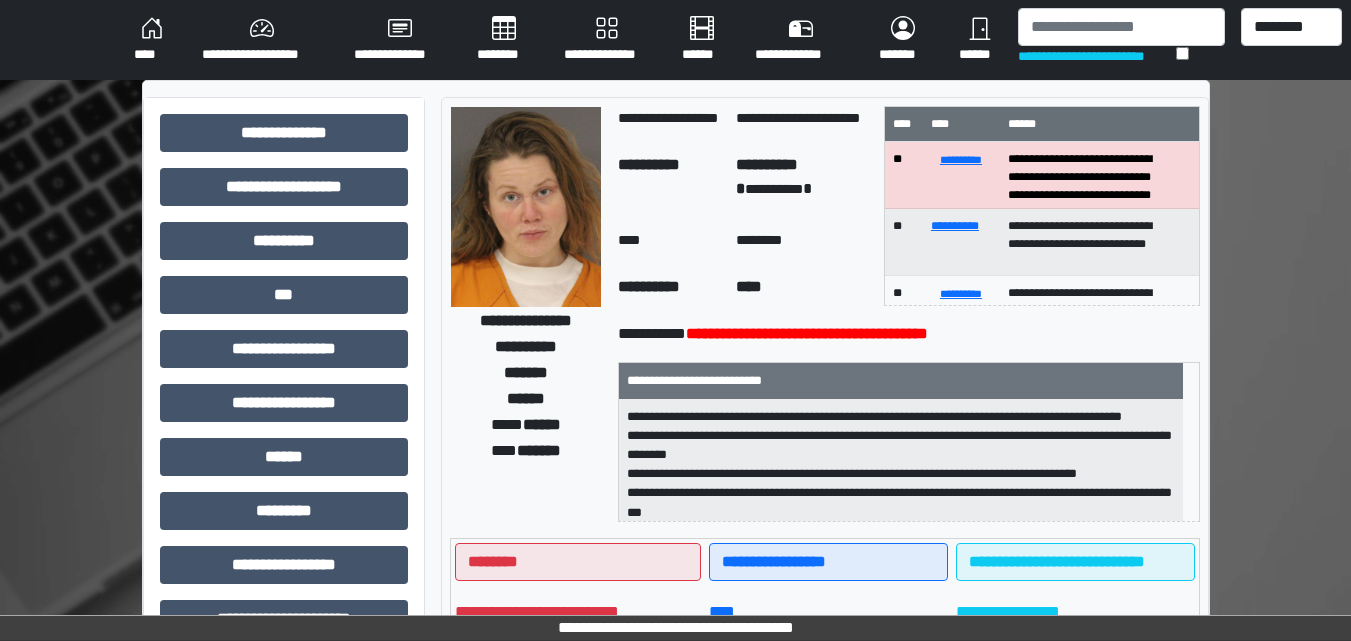 click on "****" at bounding box center [152, 40] 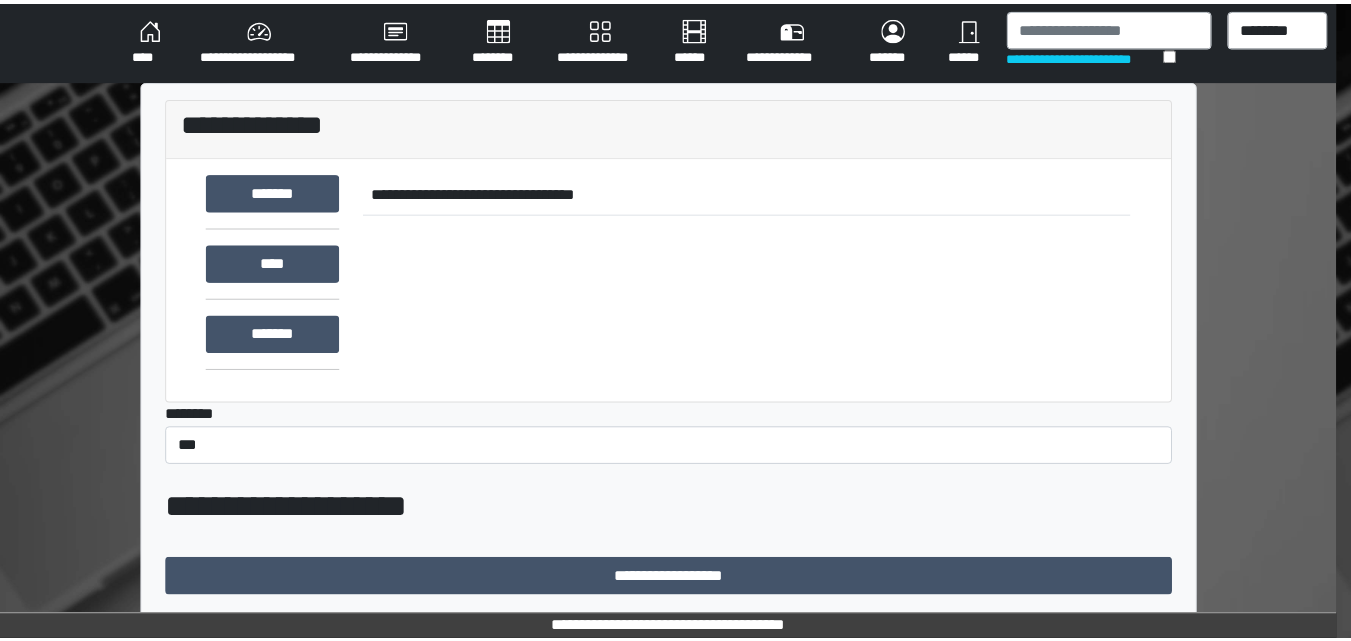 scroll, scrollTop: 0, scrollLeft: 0, axis: both 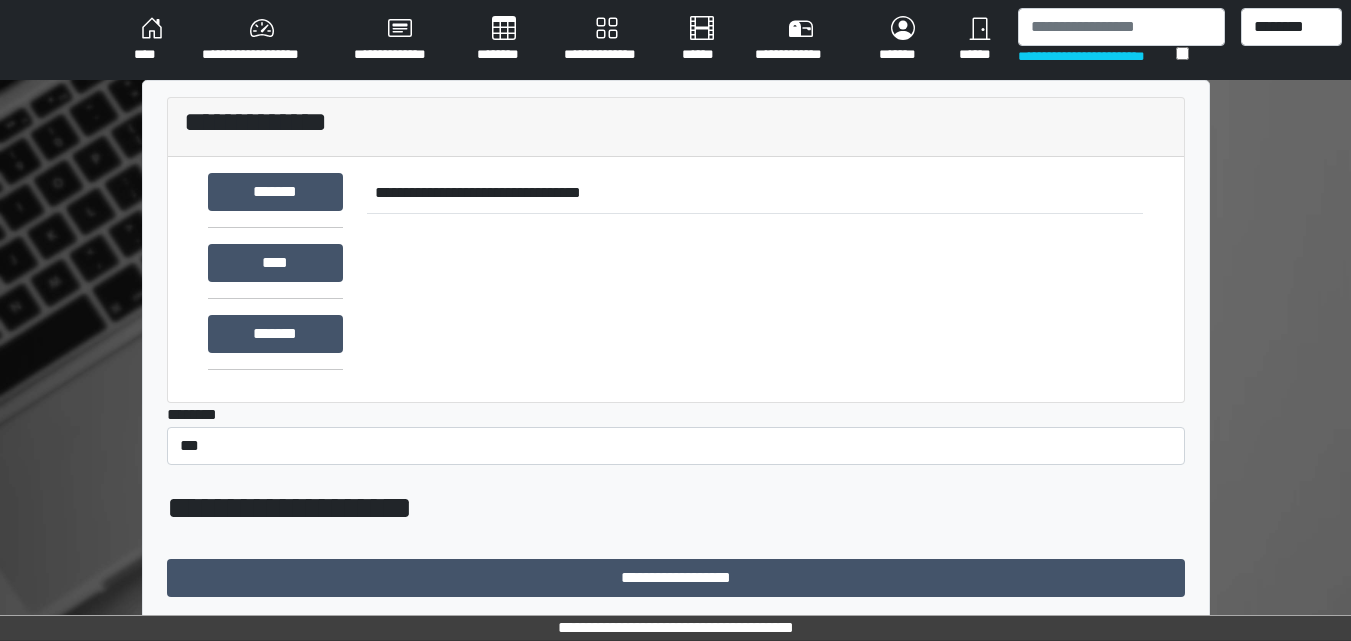 click on "****" at bounding box center (152, 40) 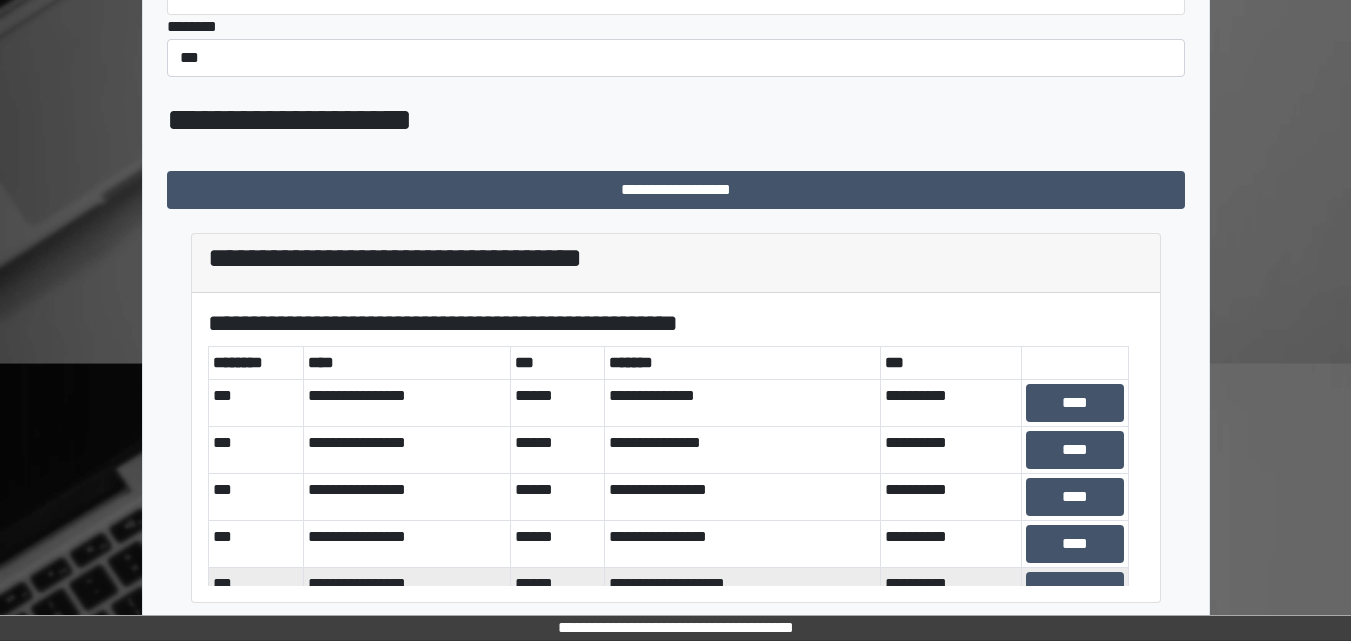 scroll, scrollTop: 391, scrollLeft: 0, axis: vertical 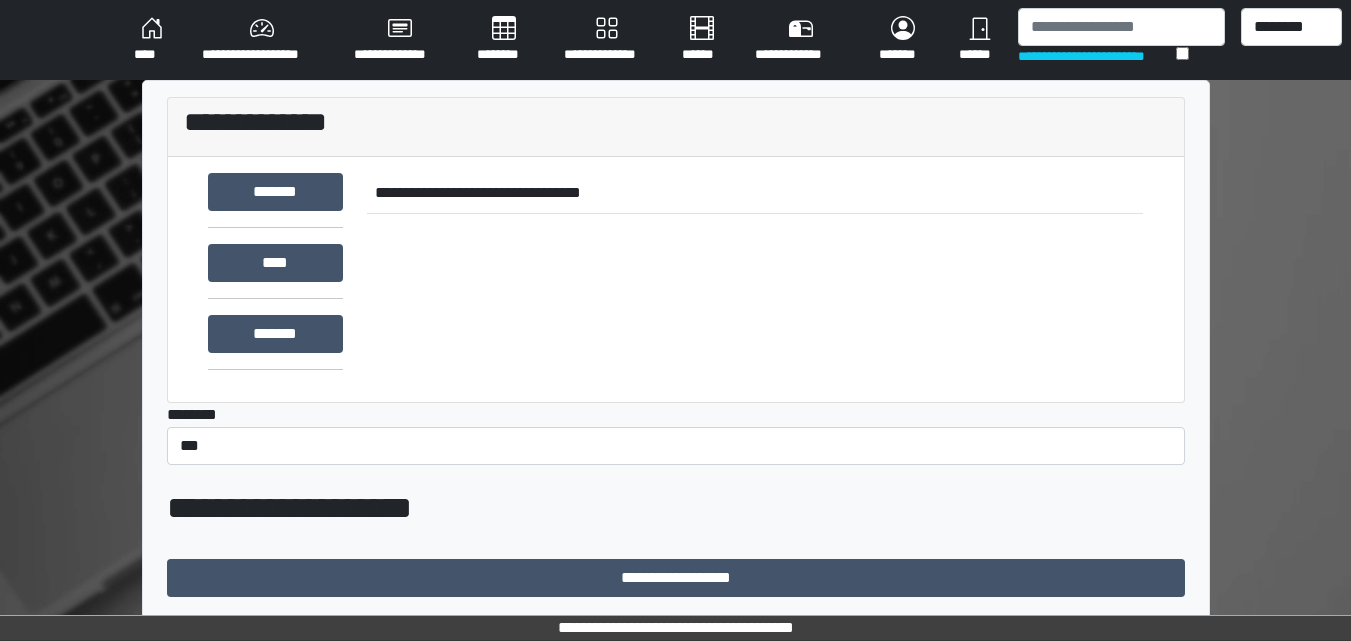 click on "****" at bounding box center [152, 40] 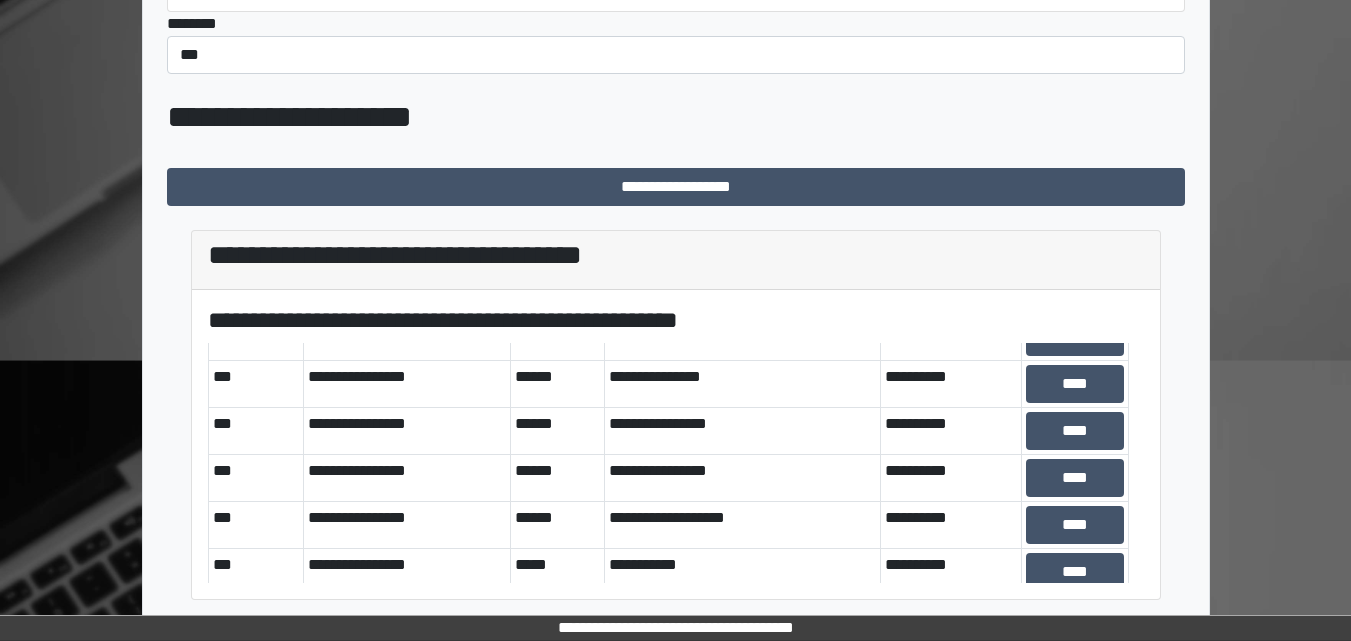 scroll, scrollTop: 0, scrollLeft: 0, axis: both 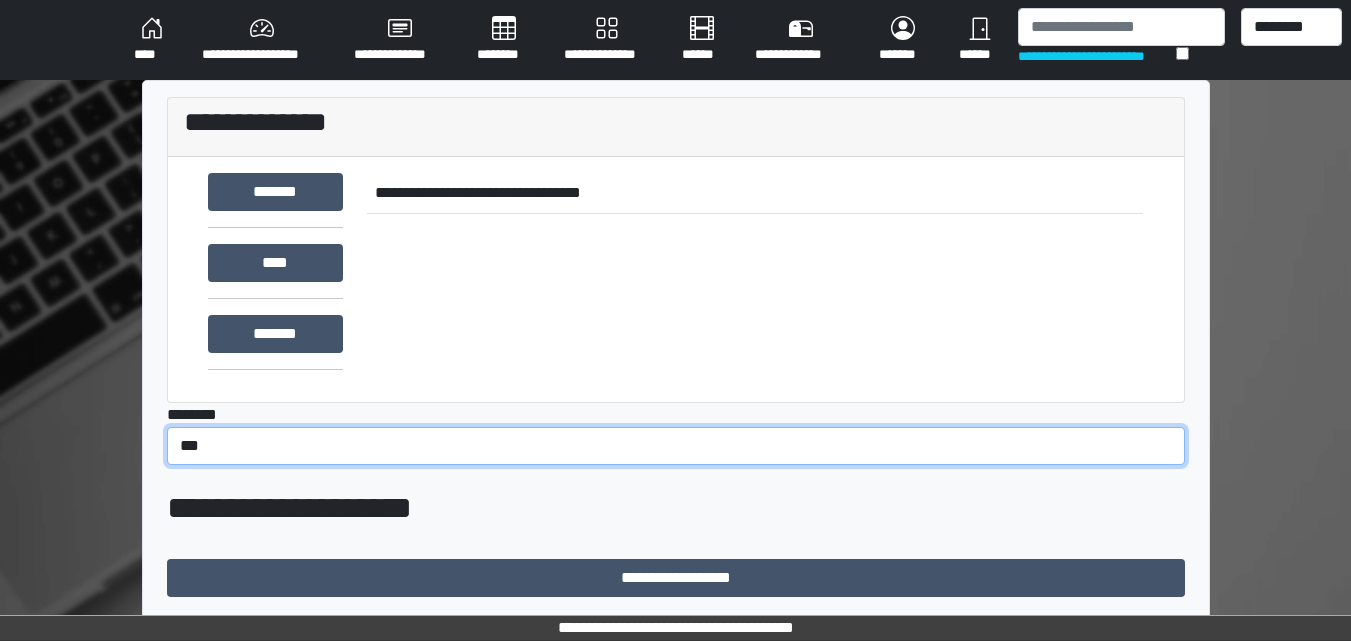 click on "*** *** ******** *** ******** ***** ***" at bounding box center [676, 446] 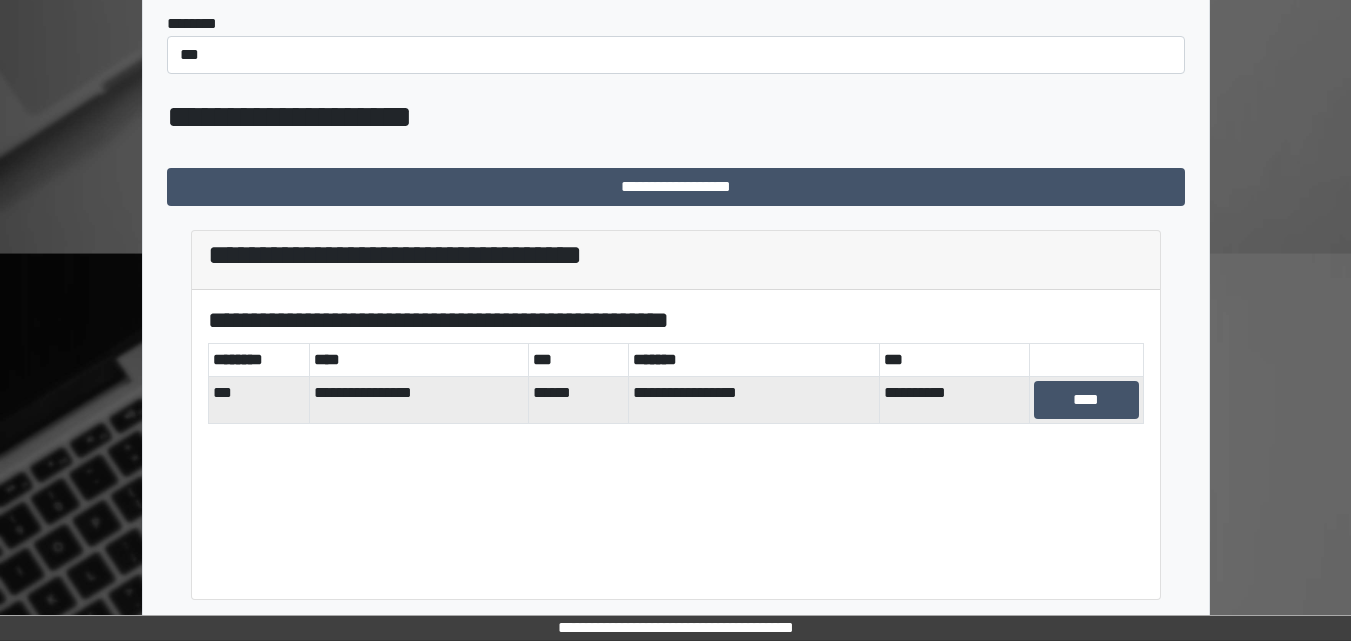 scroll, scrollTop: 0, scrollLeft: 0, axis: both 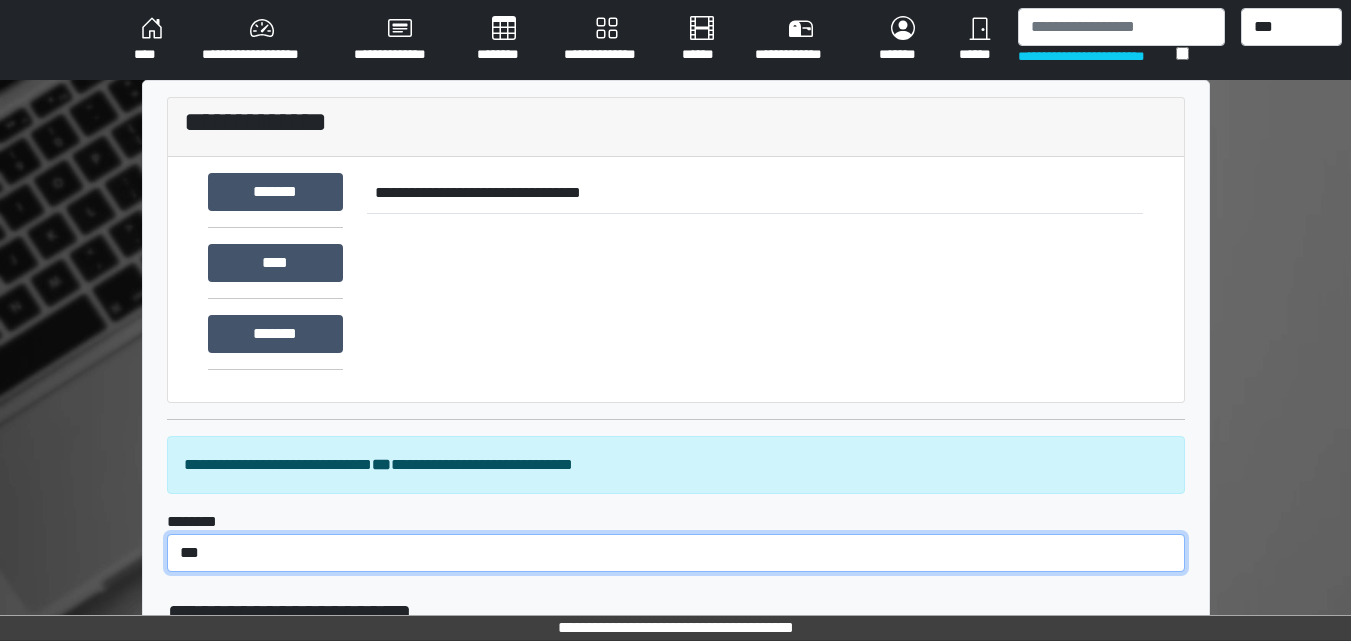click on "*** *** ******** *** ******** ***** ***" at bounding box center [676, 553] 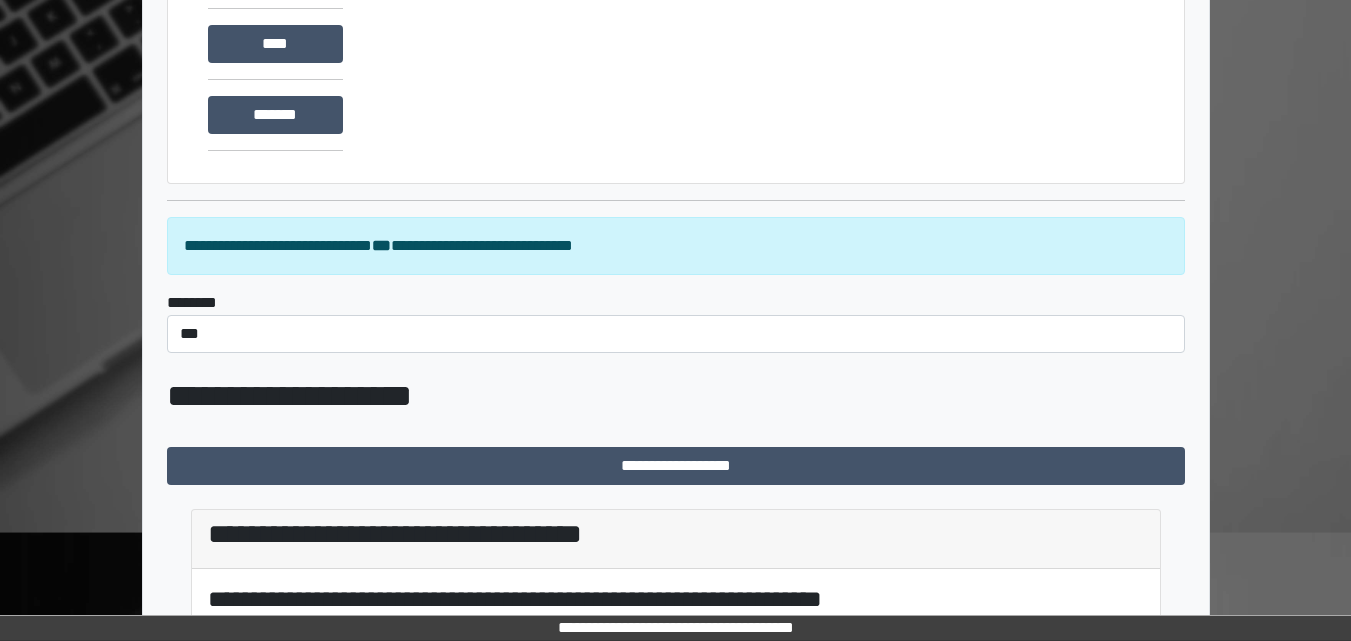 scroll, scrollTop: 258, scrollLeft: 0, axis: vertical 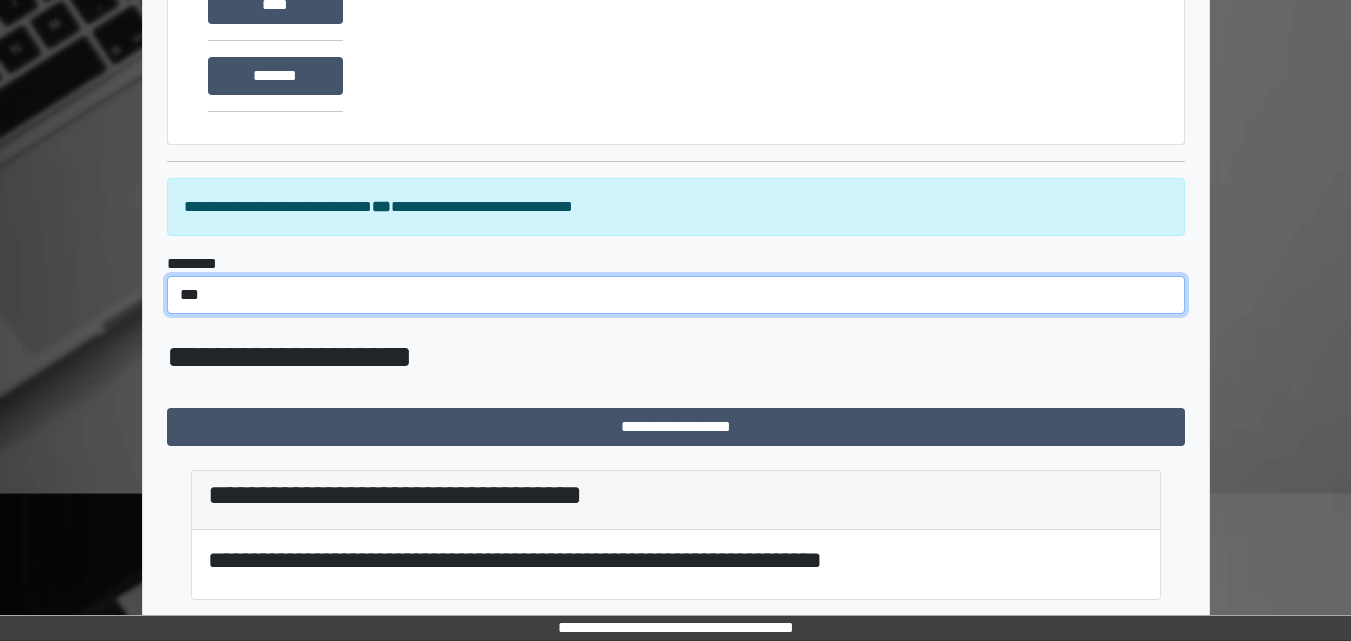 click on "*** *** ******** *** ******** ***** ***" at bounding box center (676, 295) 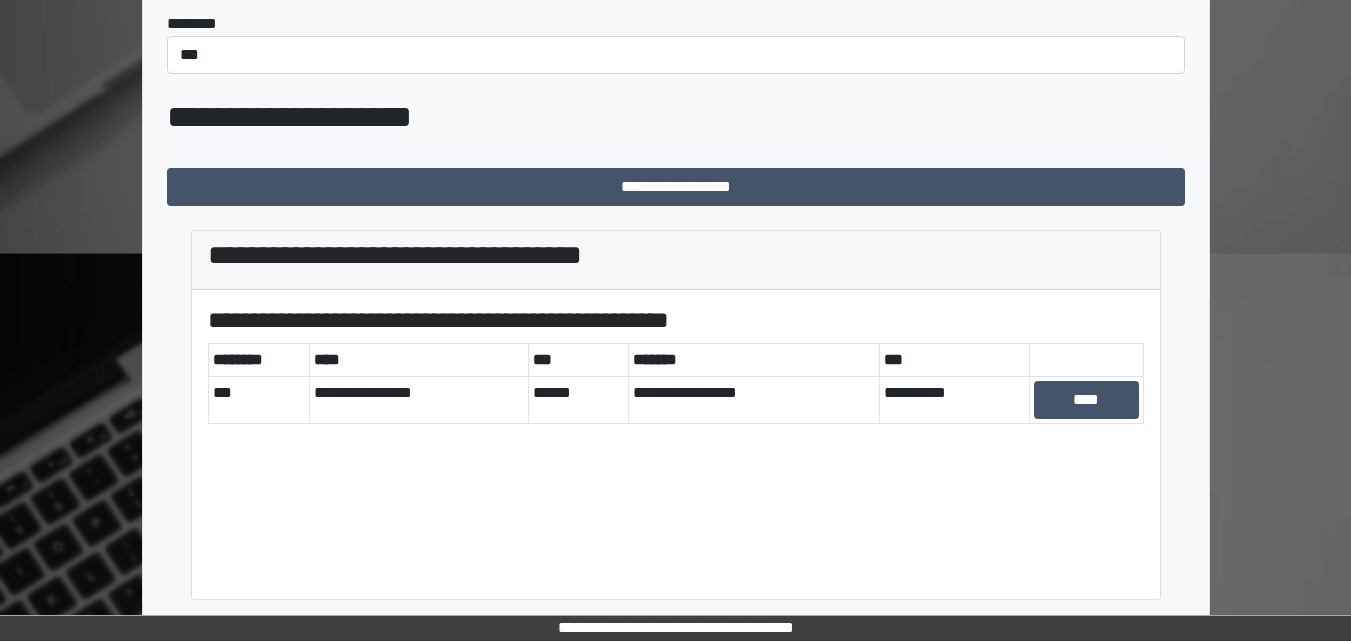 scroll, scrollTop: 0, scrollLeft: 0, axis: both 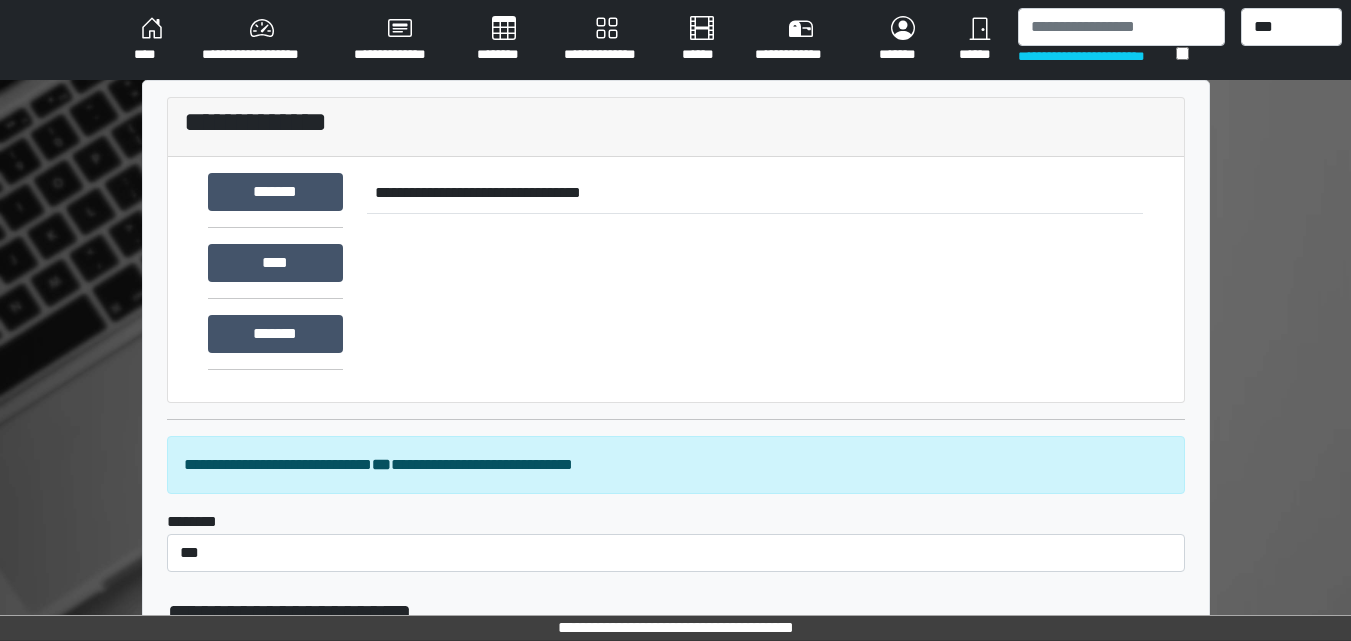 click on "****" at bounding box center [152, 40] 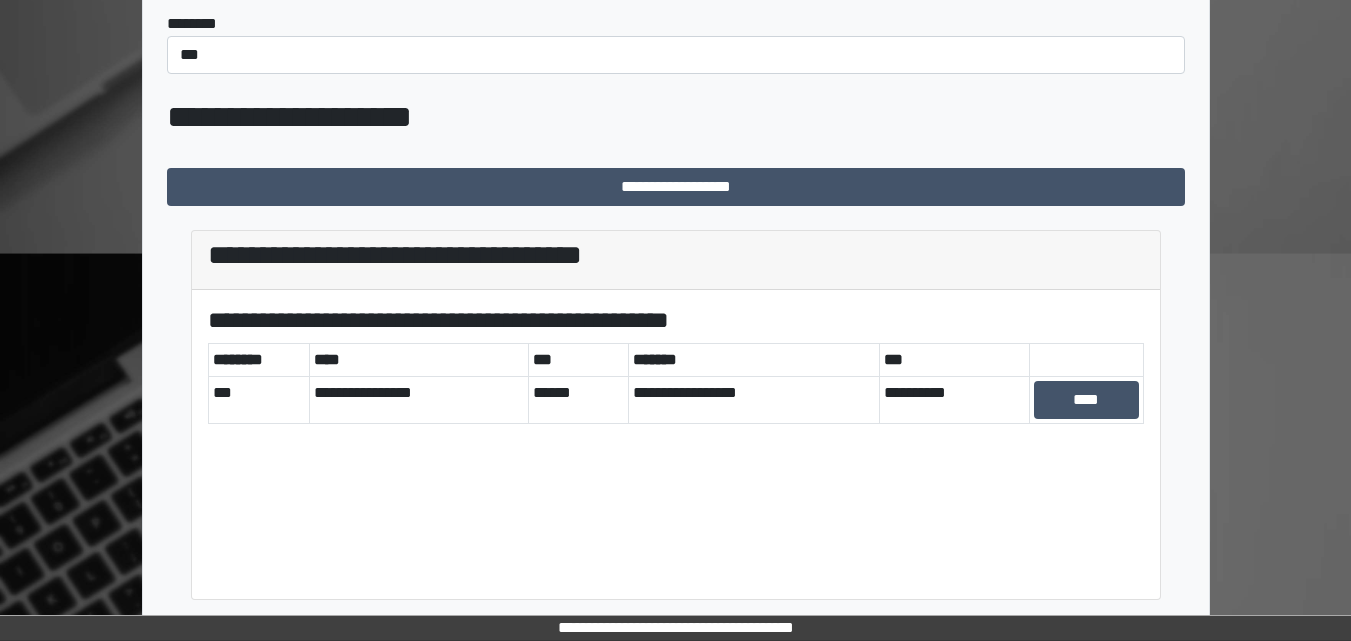 scroll, scrollTop: 0, scrollLeft: 0, axis: both 